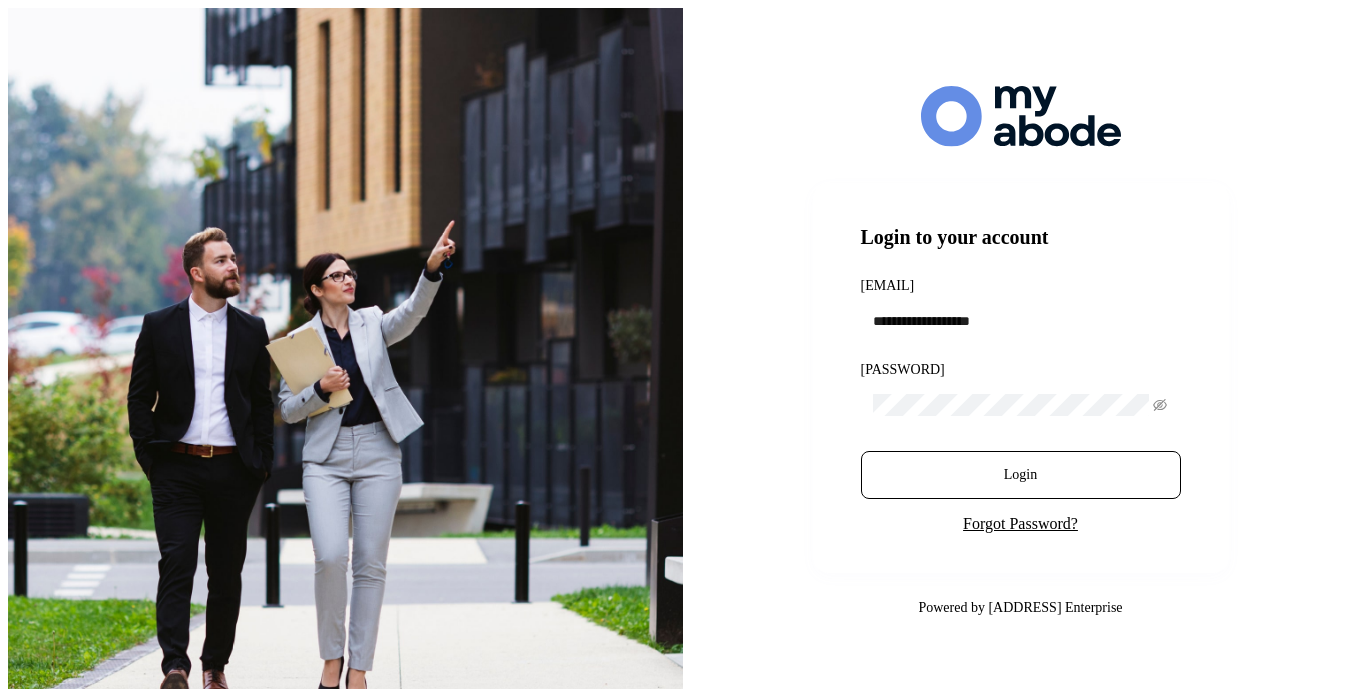 scroll, scrollTop: 0, scrollLeft: 0, axis: both 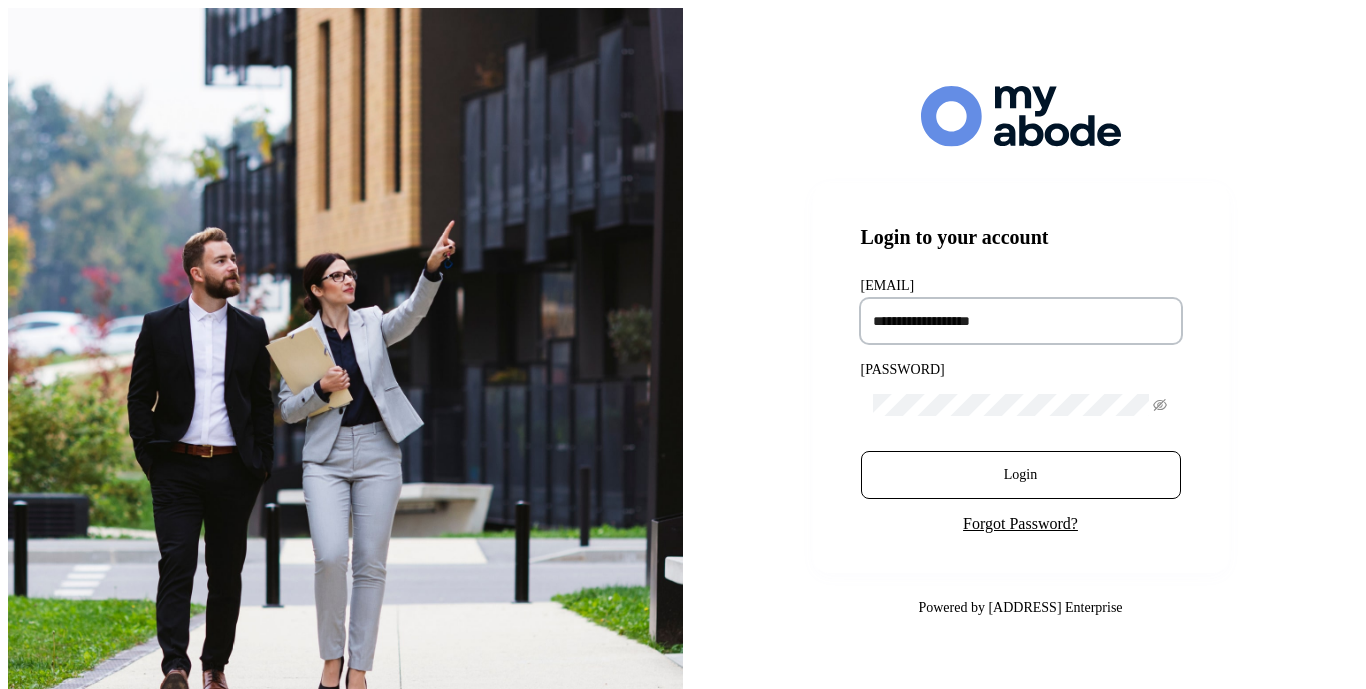 click at bounding box center (1021, 321) 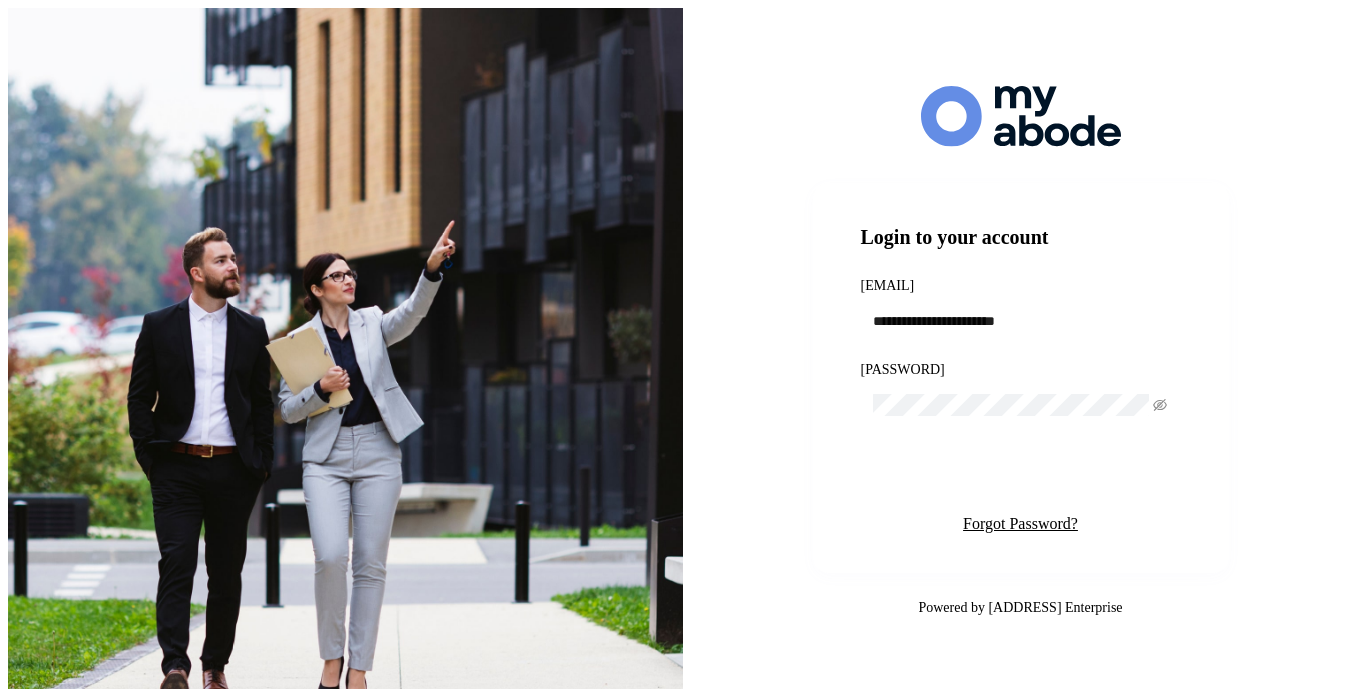click on "Login" at bounding box center (1020, 475) 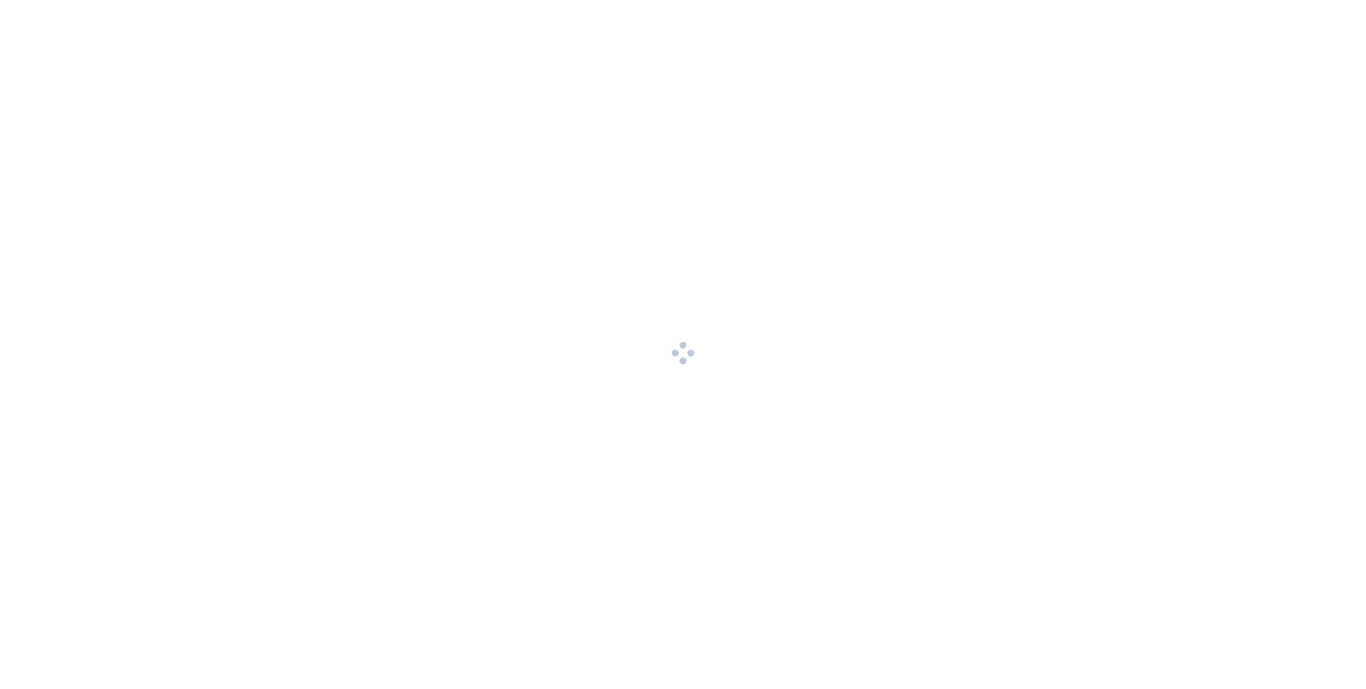 scroll, scrollTop: 0, scrollLeft: 0, axis: both 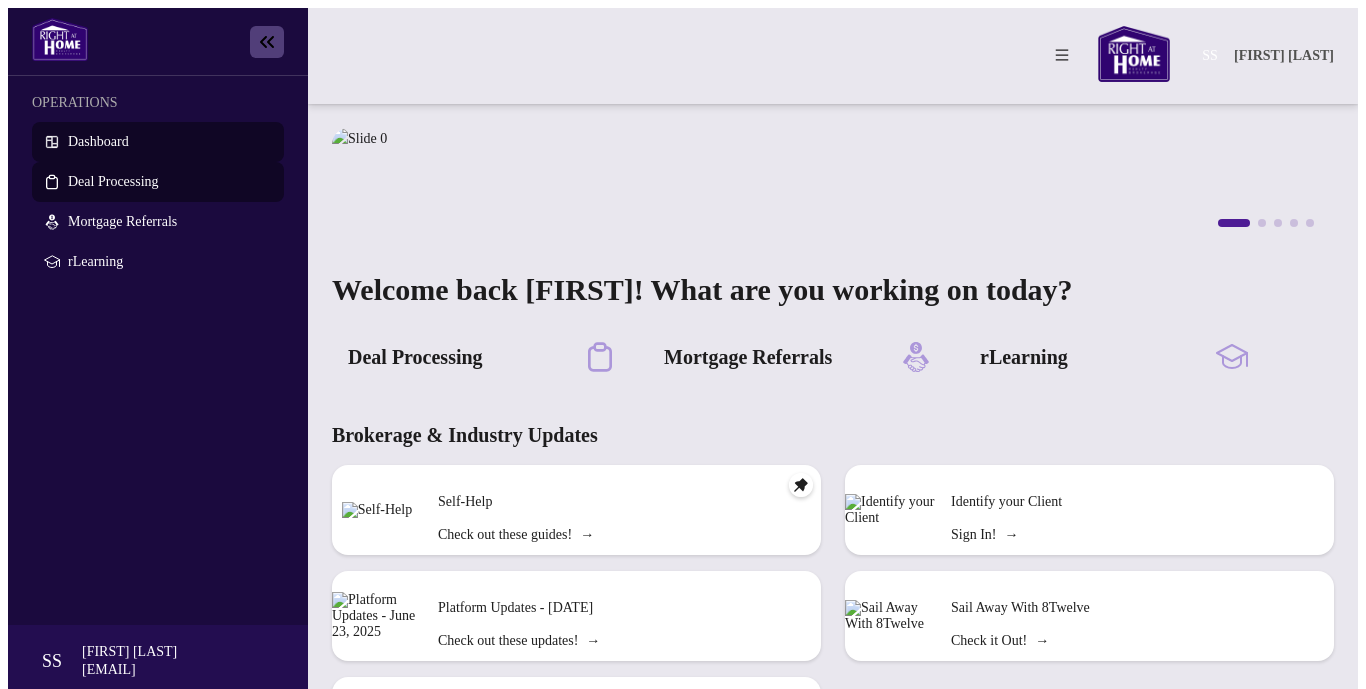click on "Deal Processing" at bounding box center [113, 181] 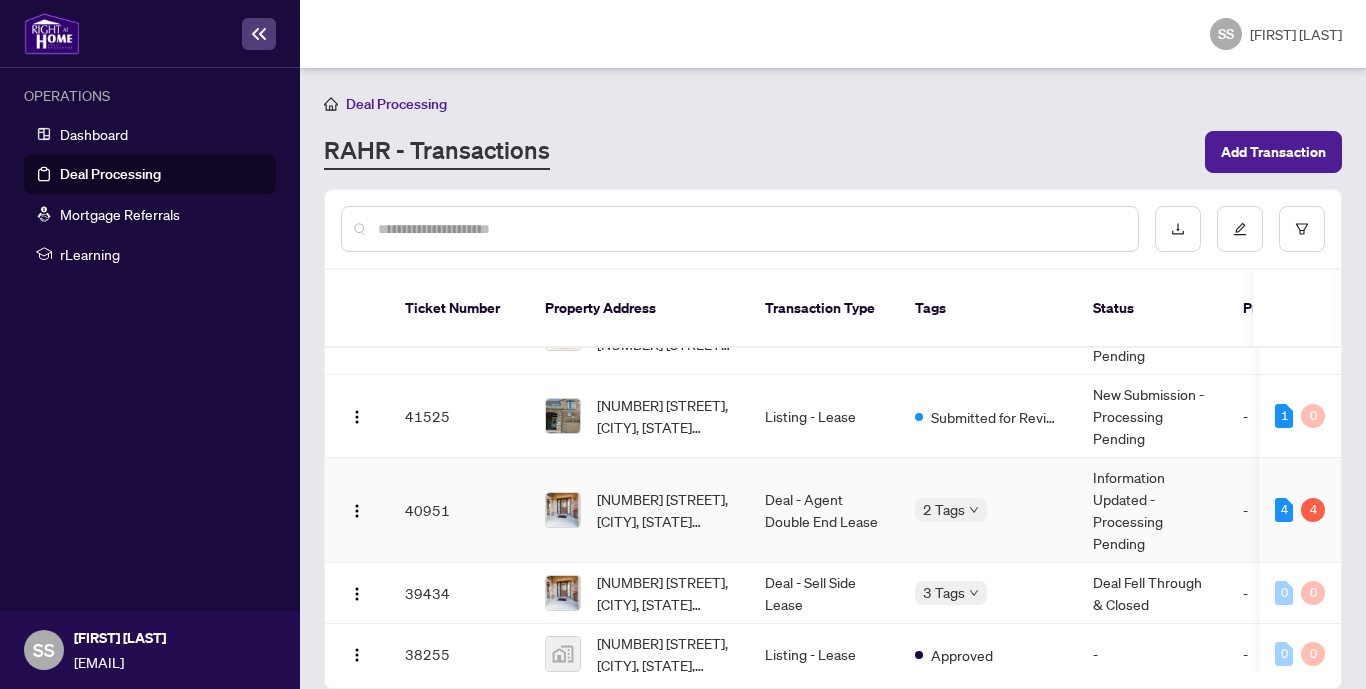 scroll, scrollTop: 64, scrollLeft: 0, axis: vertical 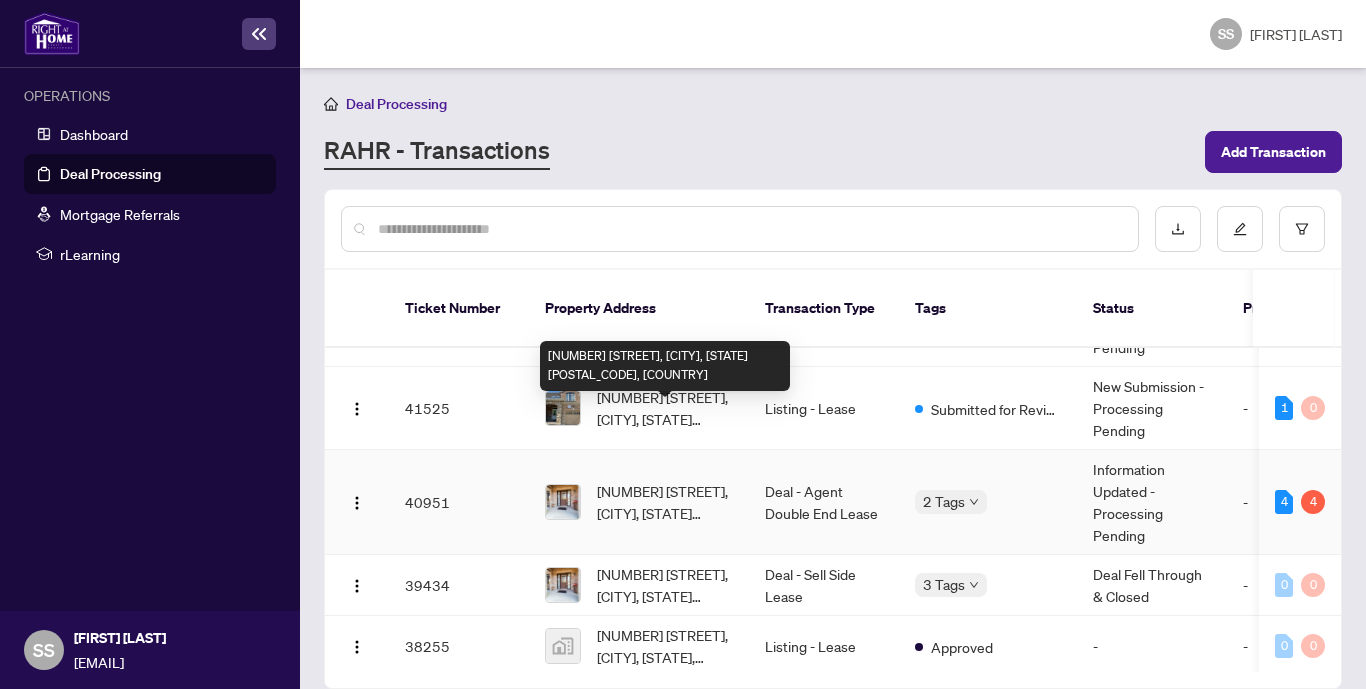 click on "[NUMBER] [STREET], [CITY], [STATE] [POSTAL_CODE], [COUNTRY]" at bounding box center [665, 502] 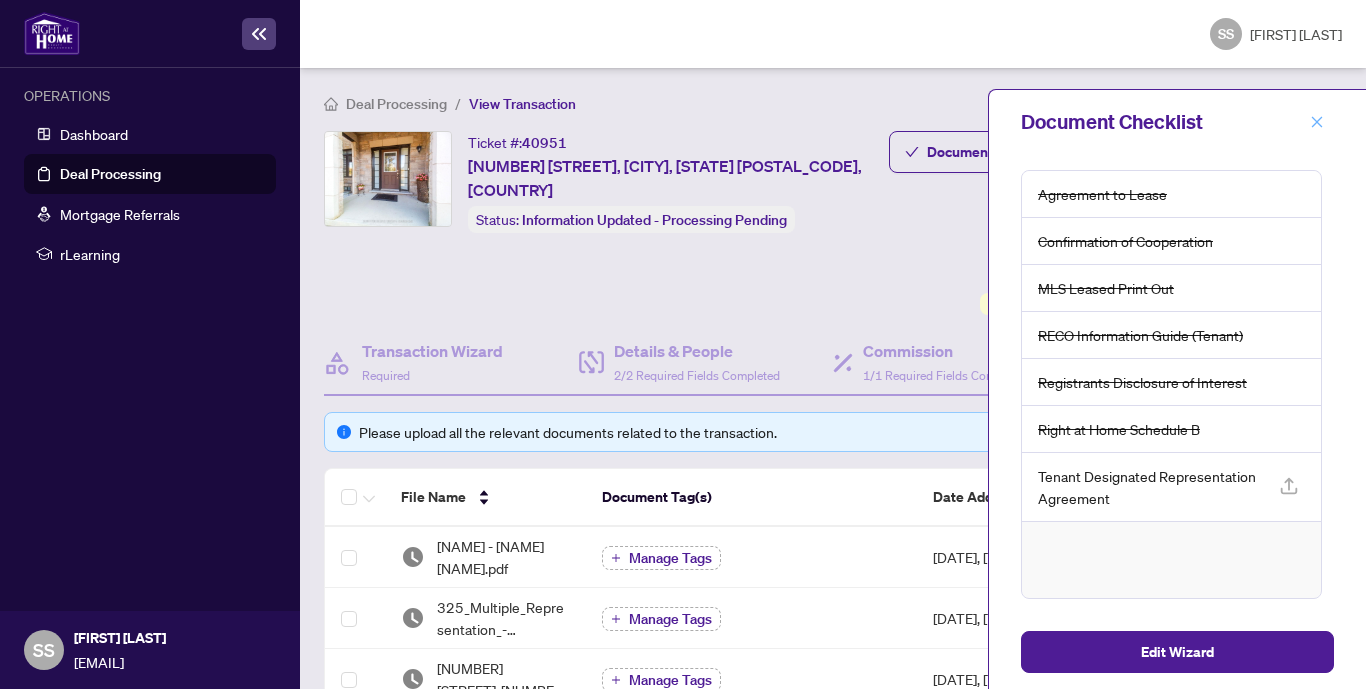 click at bounding box center (1317, 122) 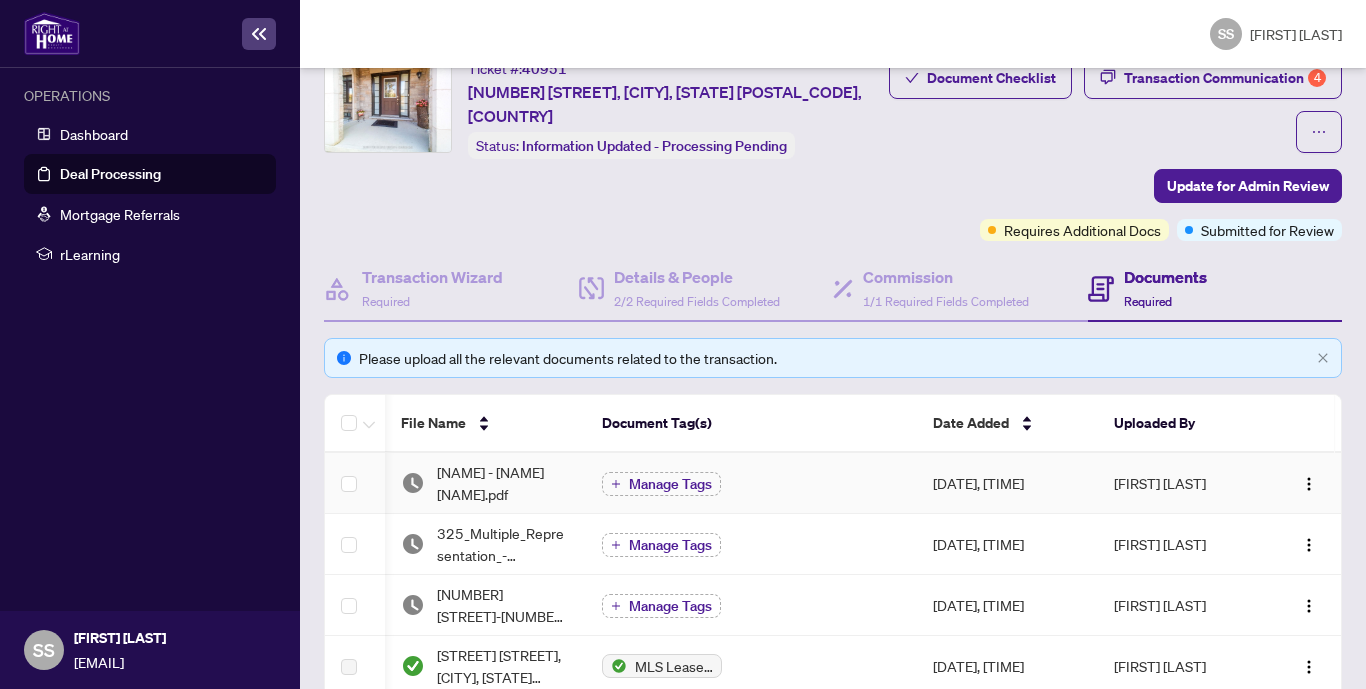 scroll, scrollTop: 245, scrollLeft: 0, axis: vertical 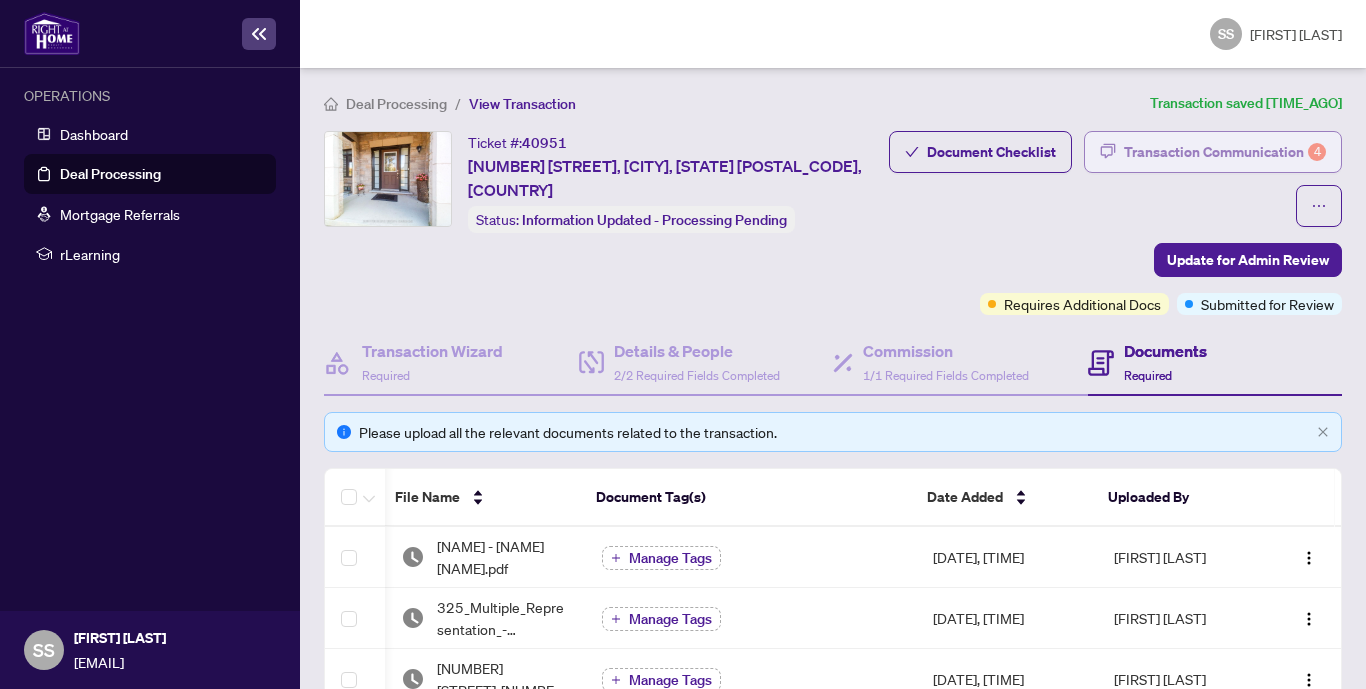 click on "Transaction Communication [NUMBER]" at bounding box center (1225, 152) 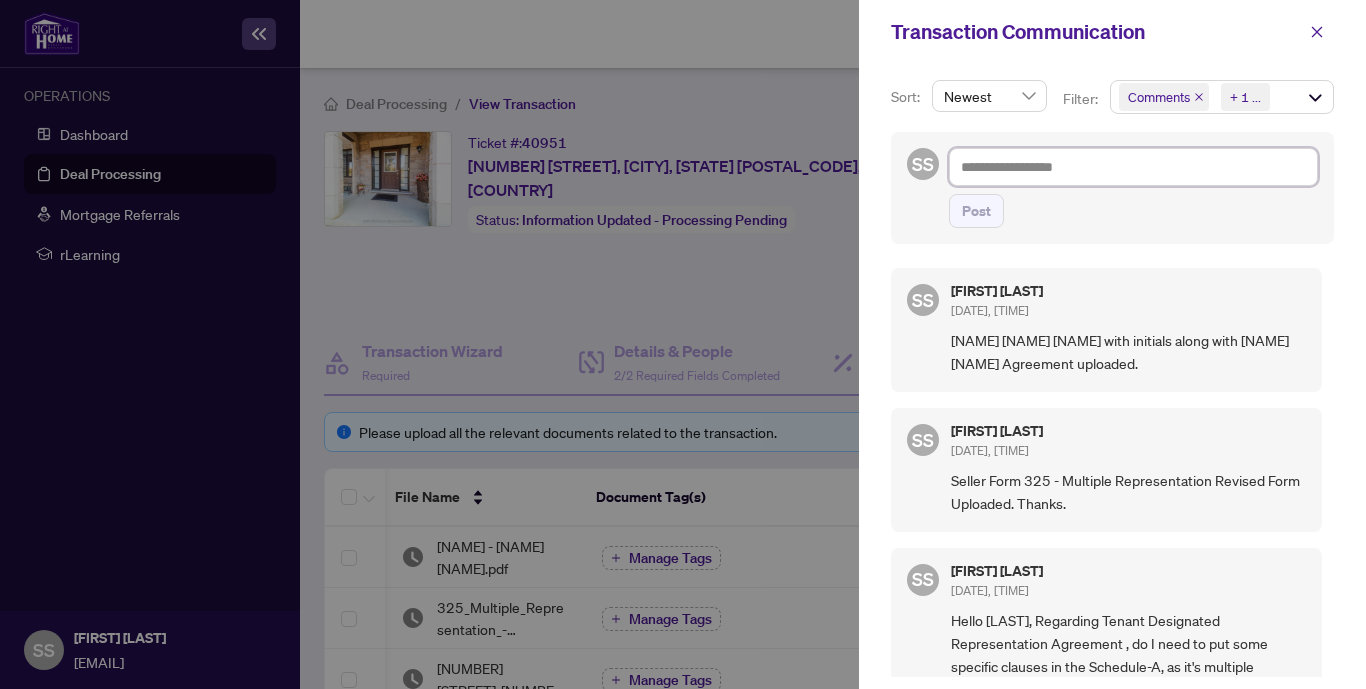 click at bounding box center (1133, 167) 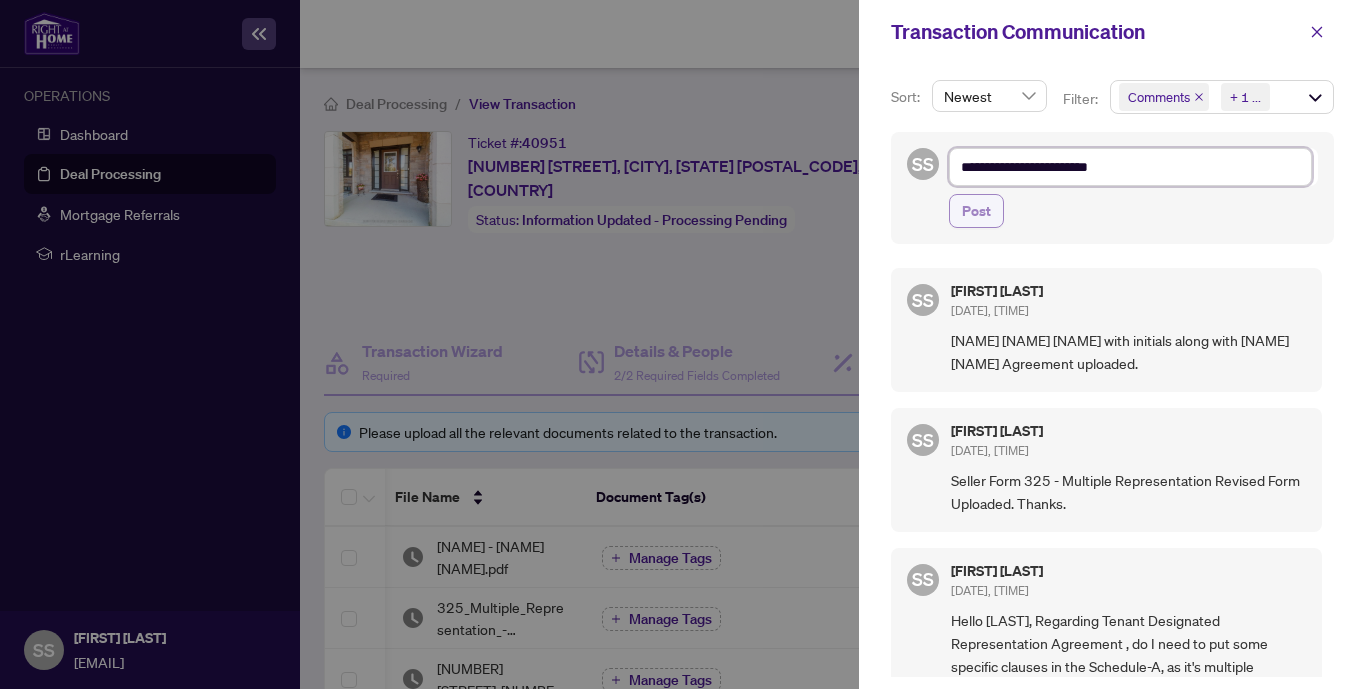 type on "**********" 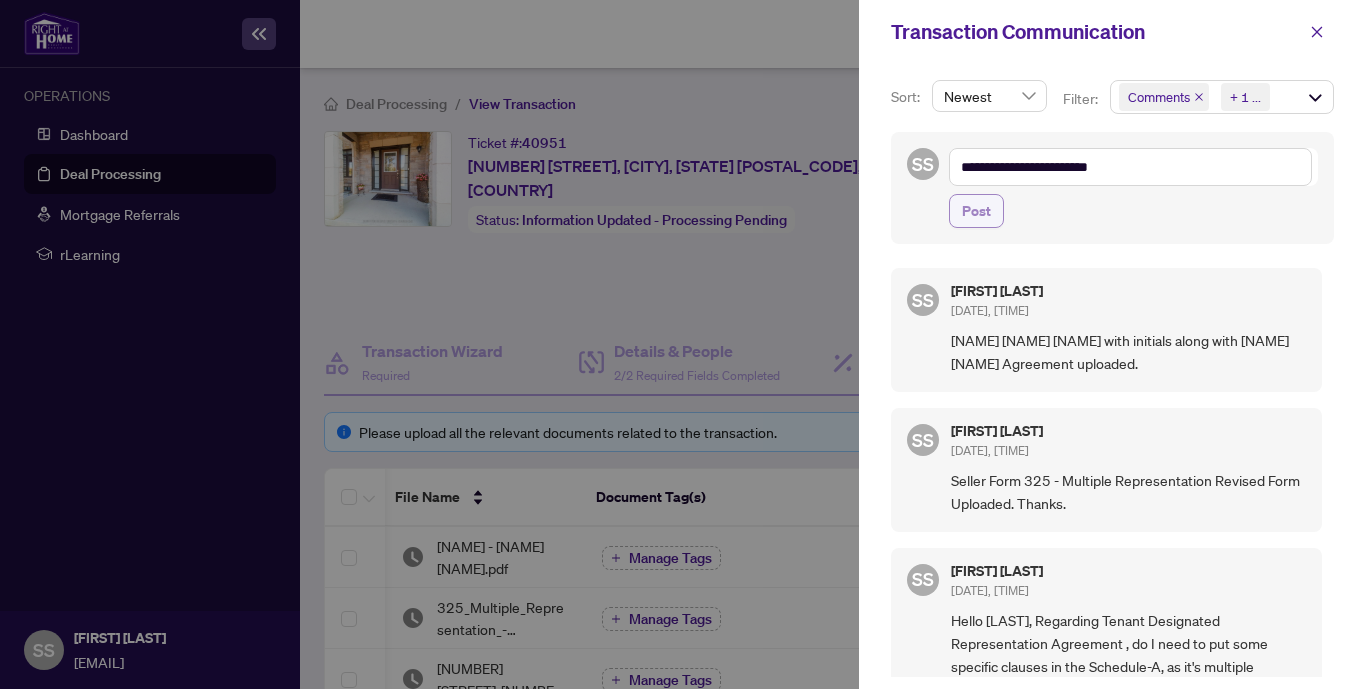 click on "Post" at bounding box center (976, 211) 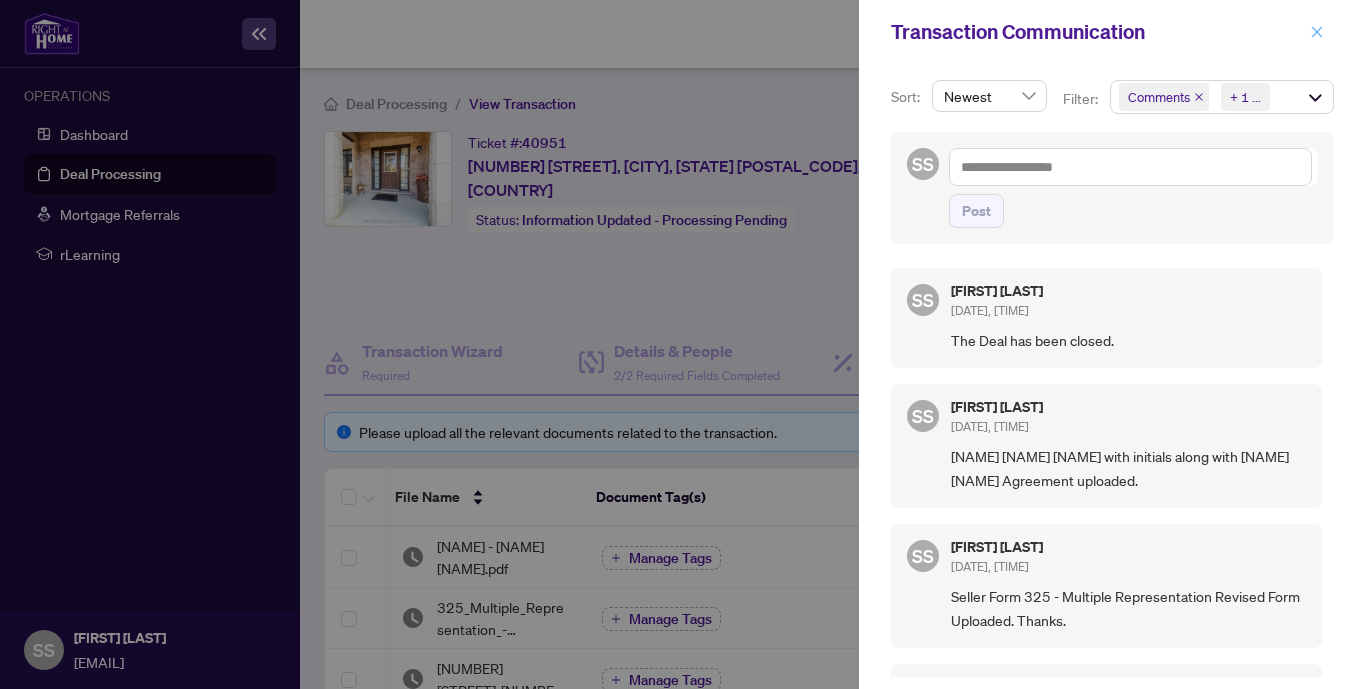 click at bounding box center (1317, 32) 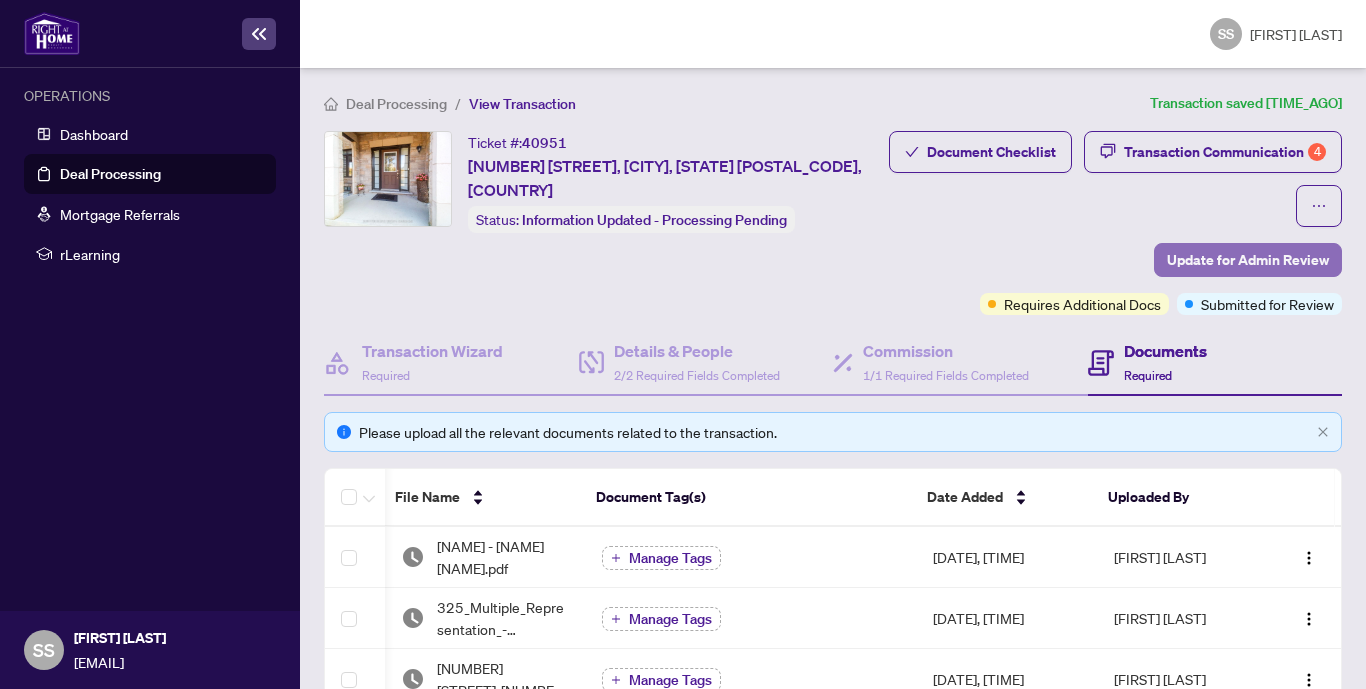 click on "Update for Admin Review" at bounding box center [1248, 260] 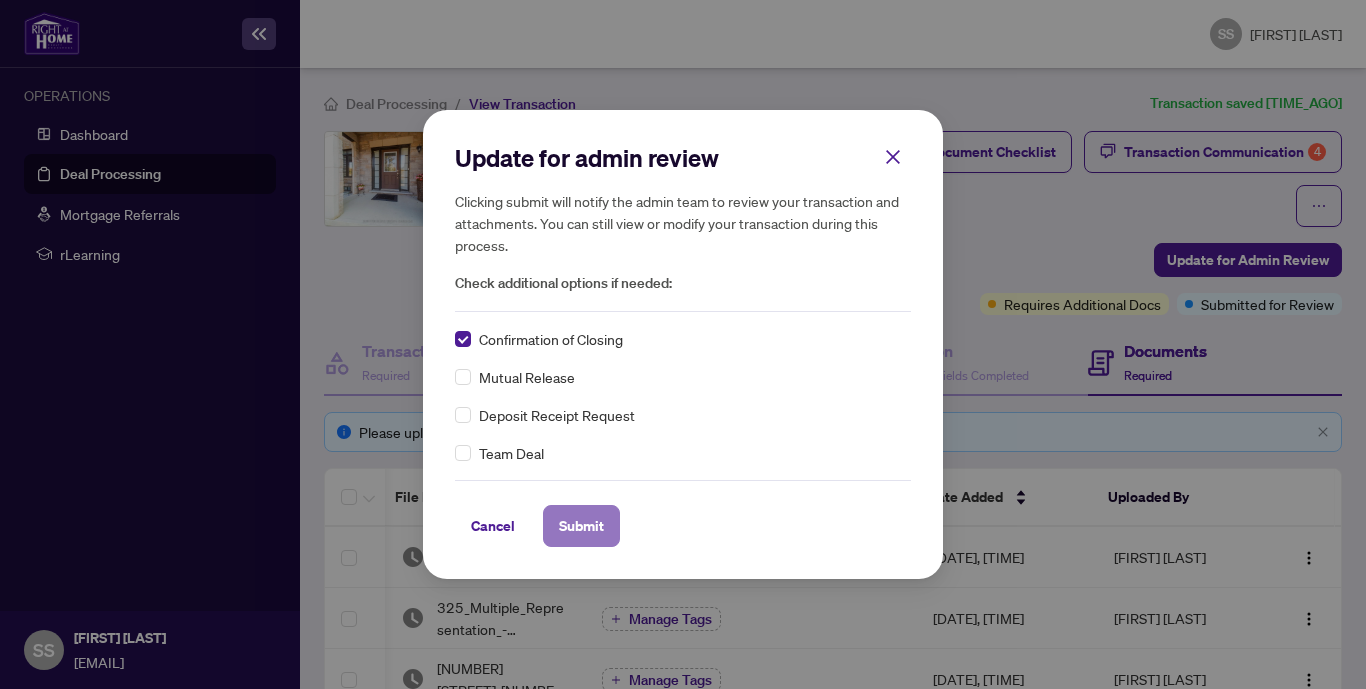 click on "Submit" at bounding box center [581, 526] 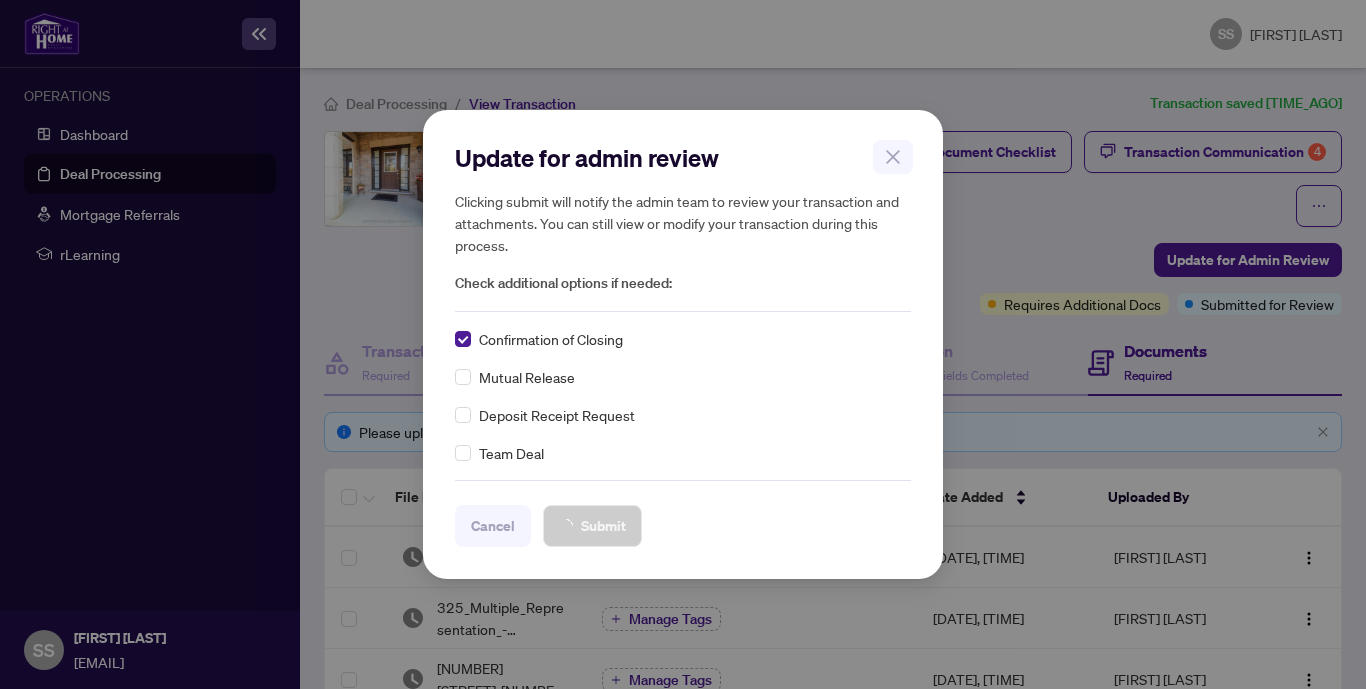 scroll, scrollTop: 0, scrollLeft: 0, axis: both 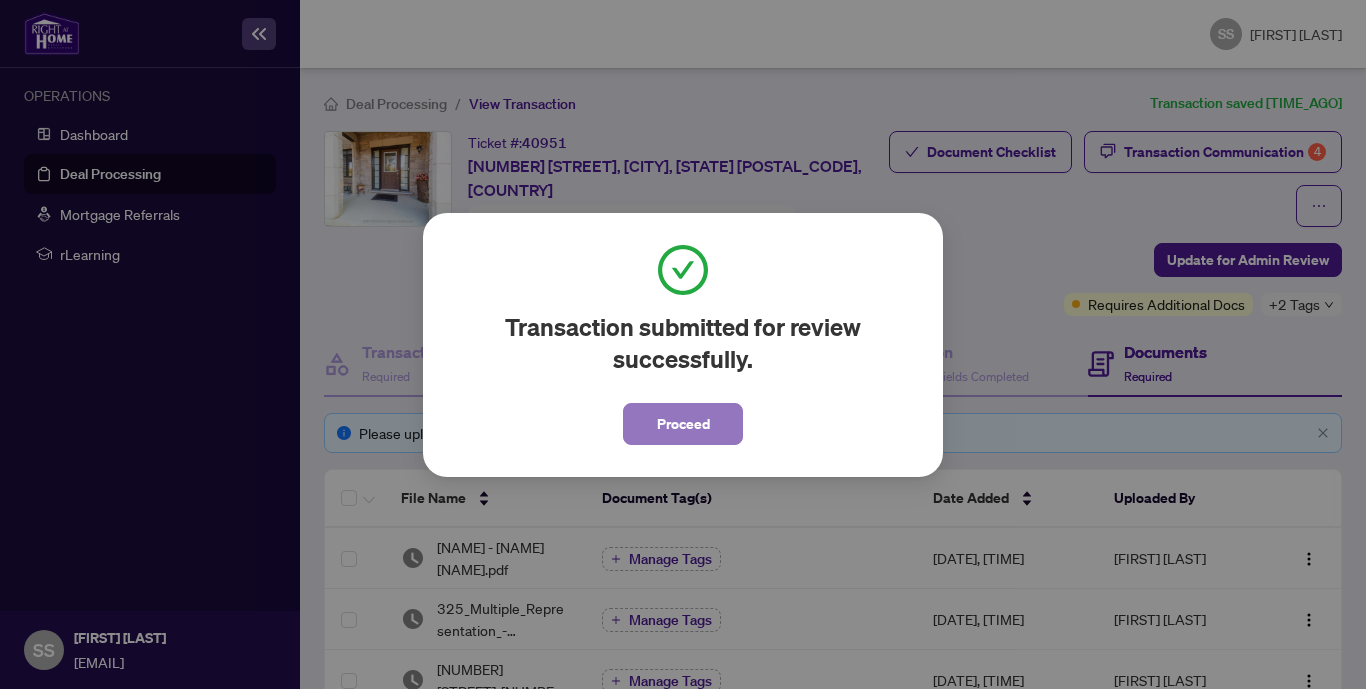click on "Proceed" at bounding box center [683, 424] 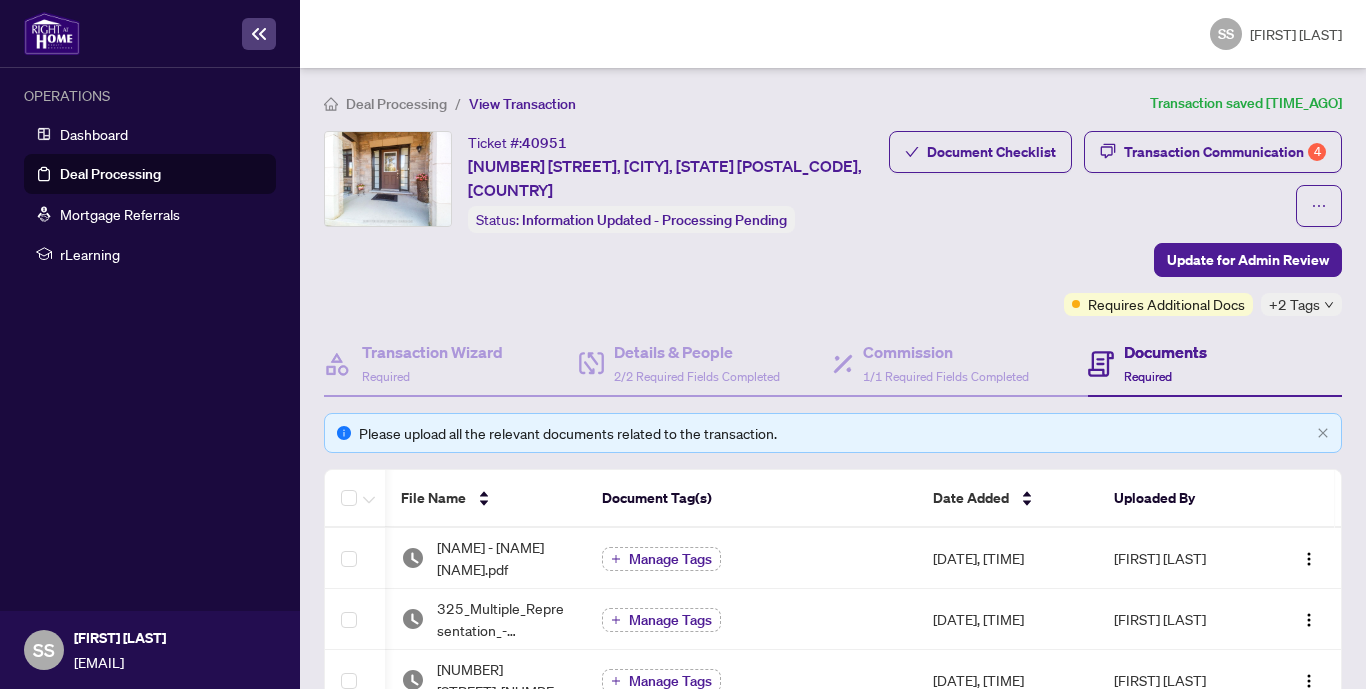 scroll, scrollTop: 31, scrollLeft: 0, axis: vertical 